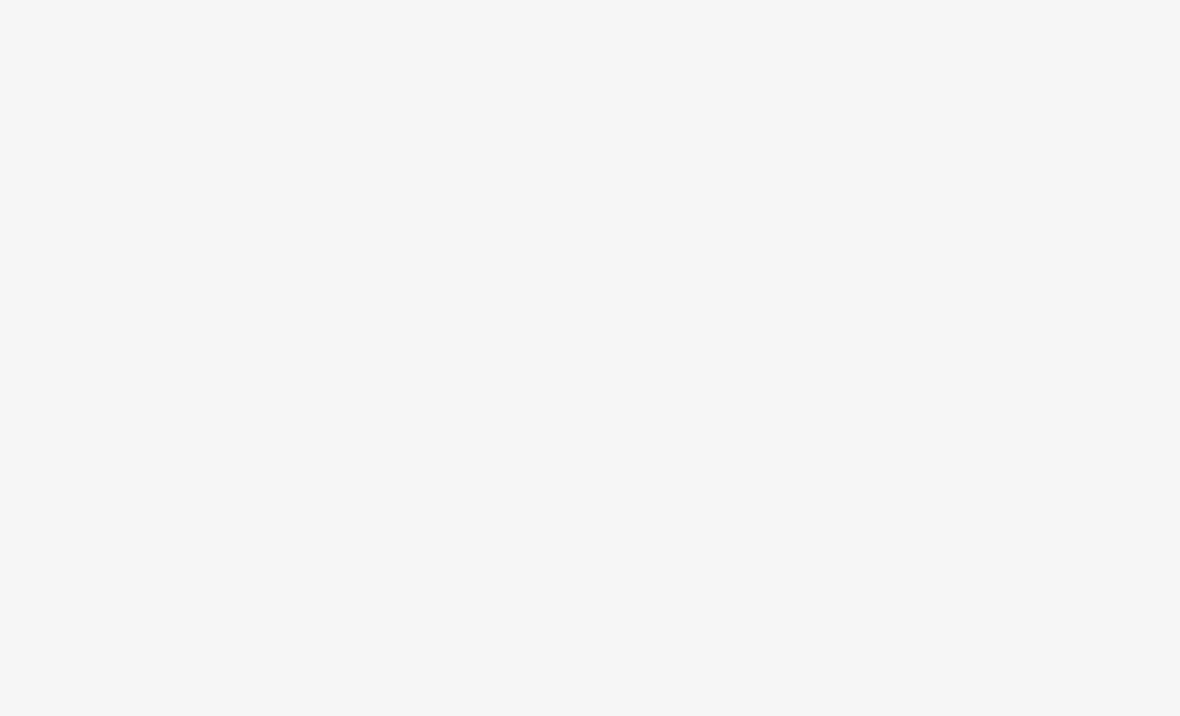 scroll, scrollTop: 0, scrollLeft: 0, axis: both 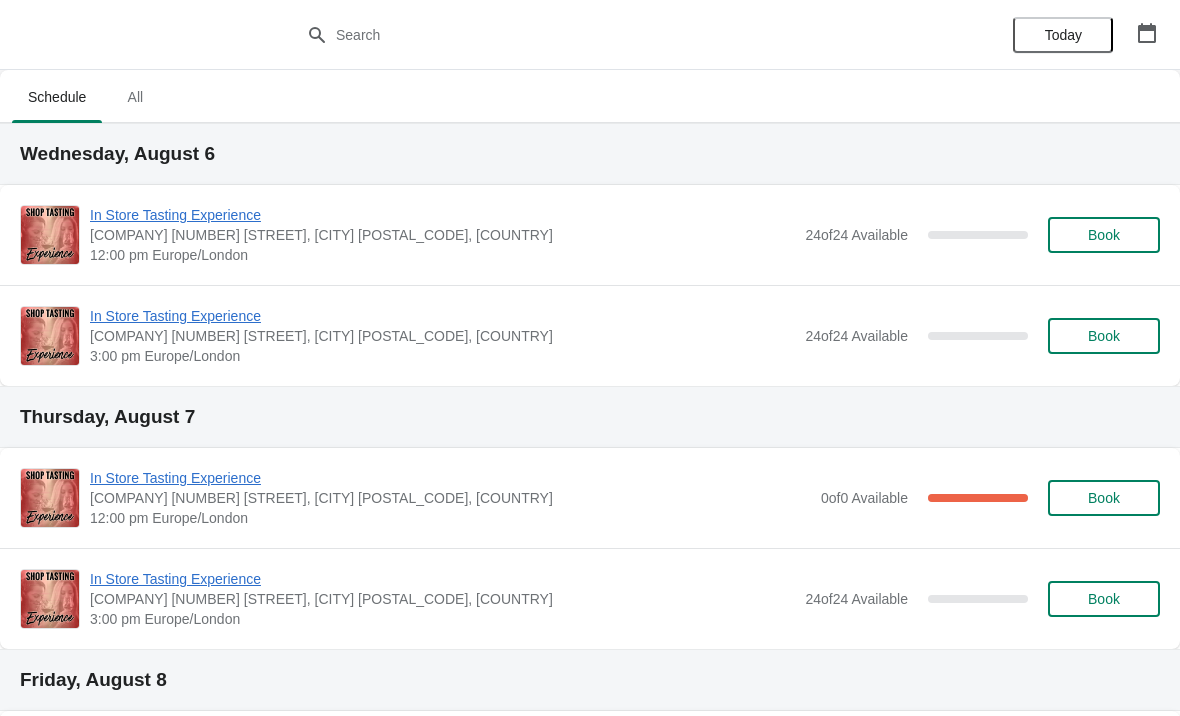 click 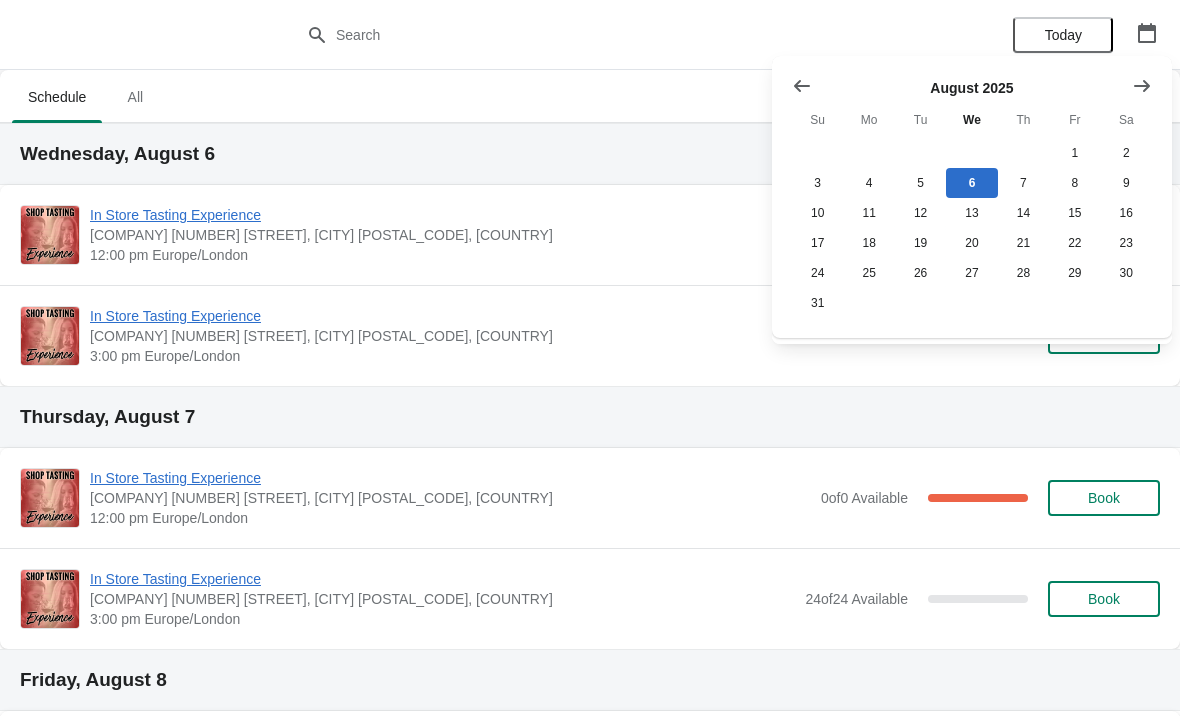 click 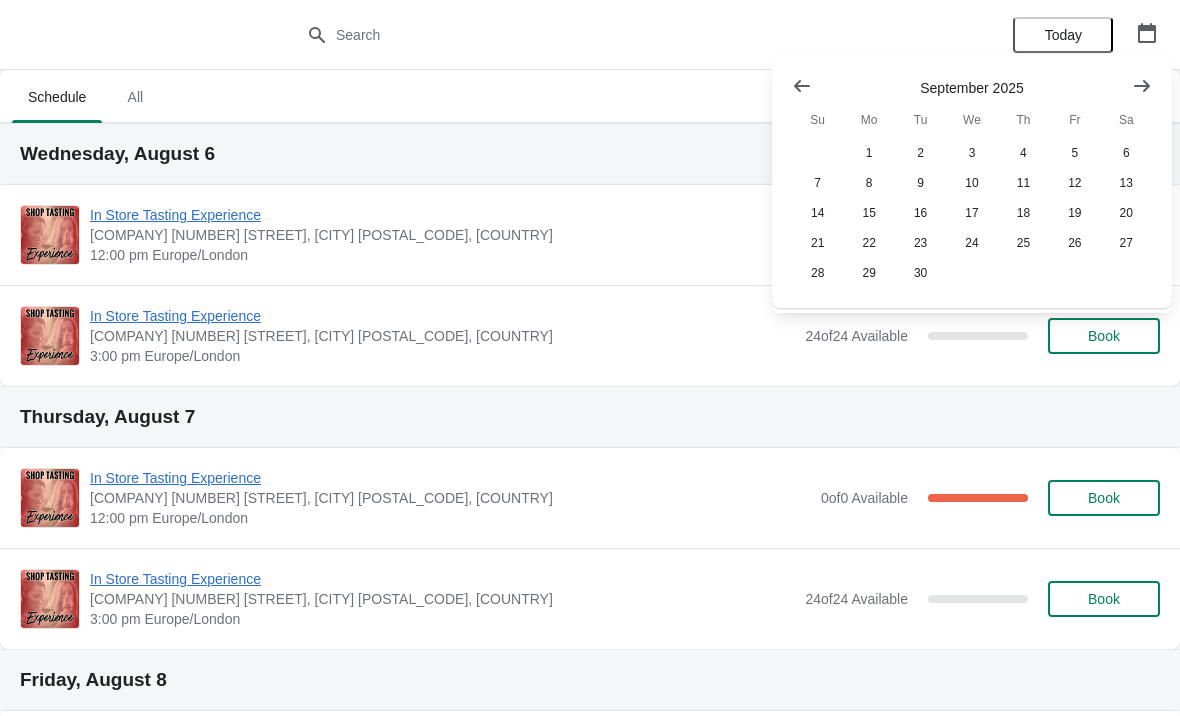 click 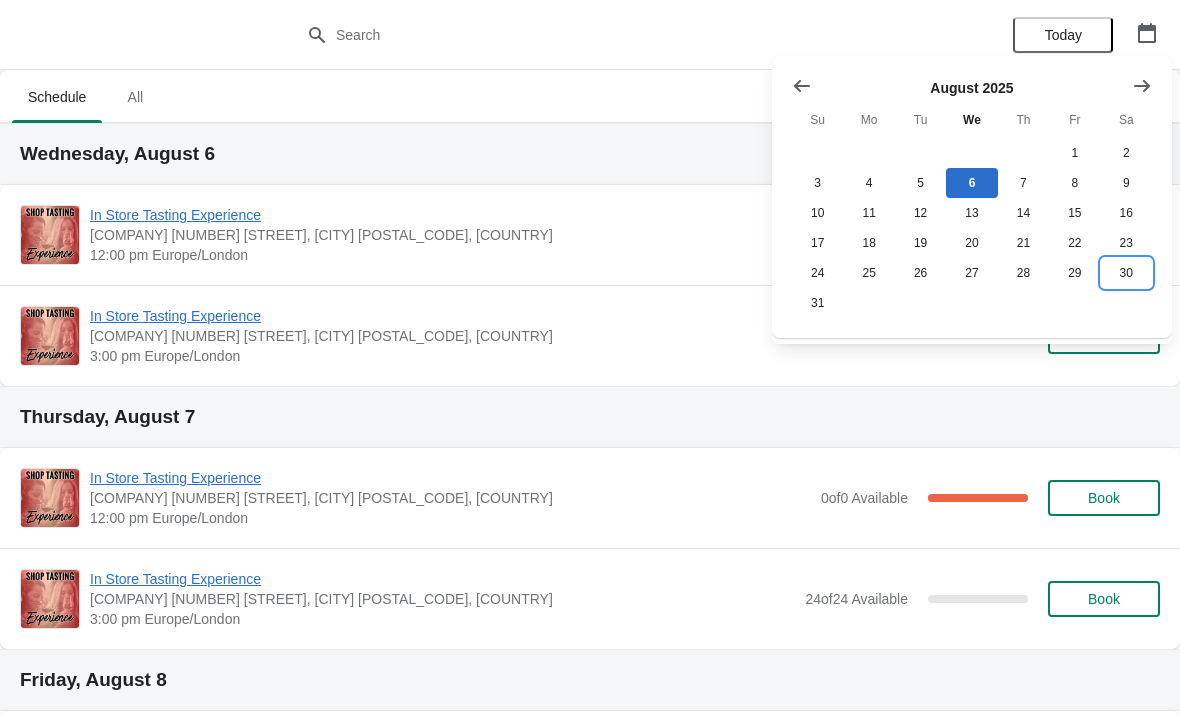 click on "30" at bounding box center [1126, 273] 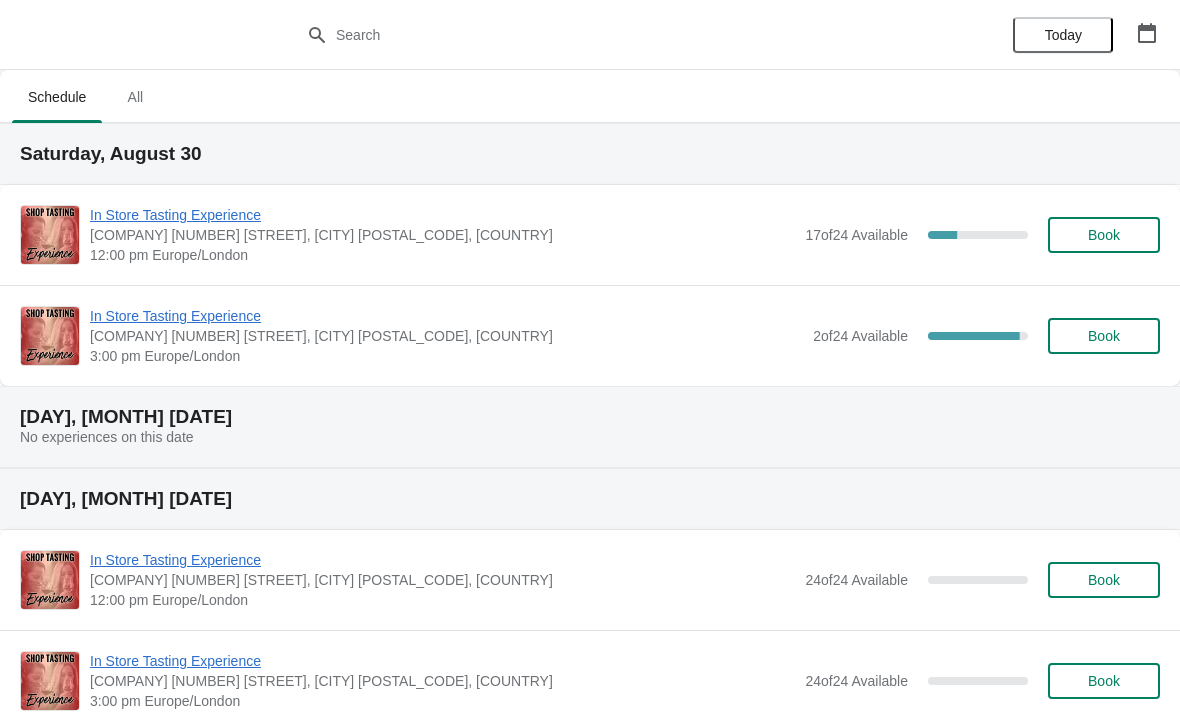 click on "In Store Tasting Experience" at bounding box center (446, 316) 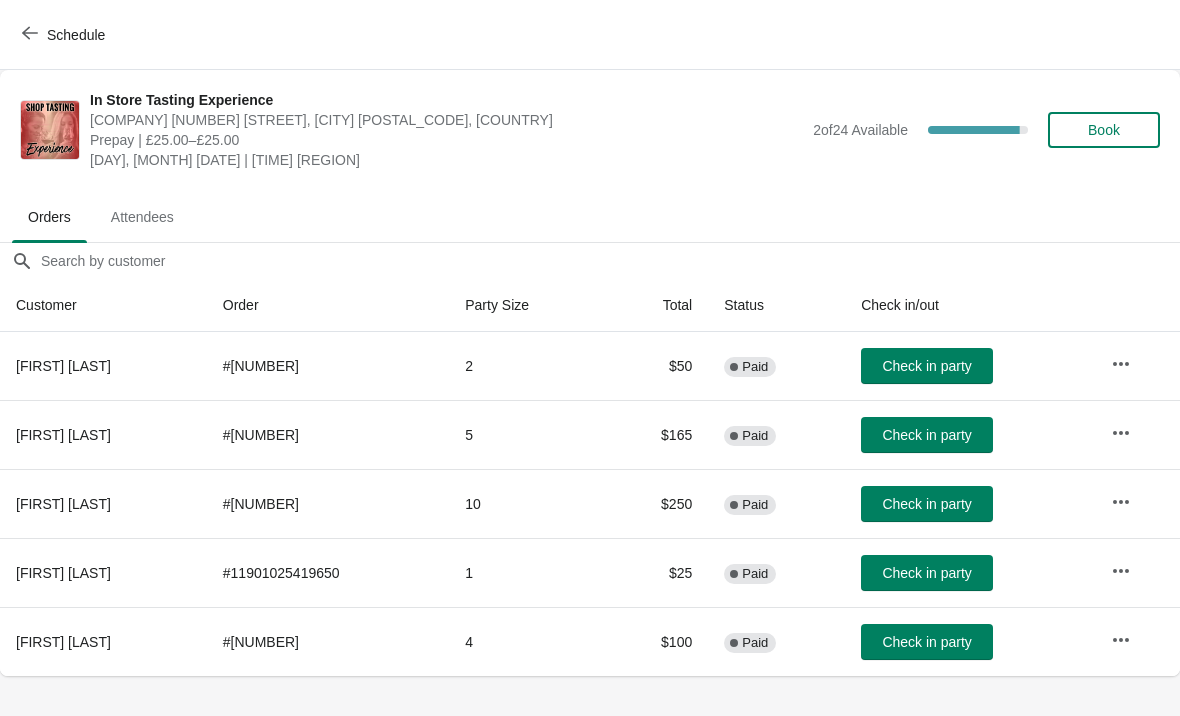 click 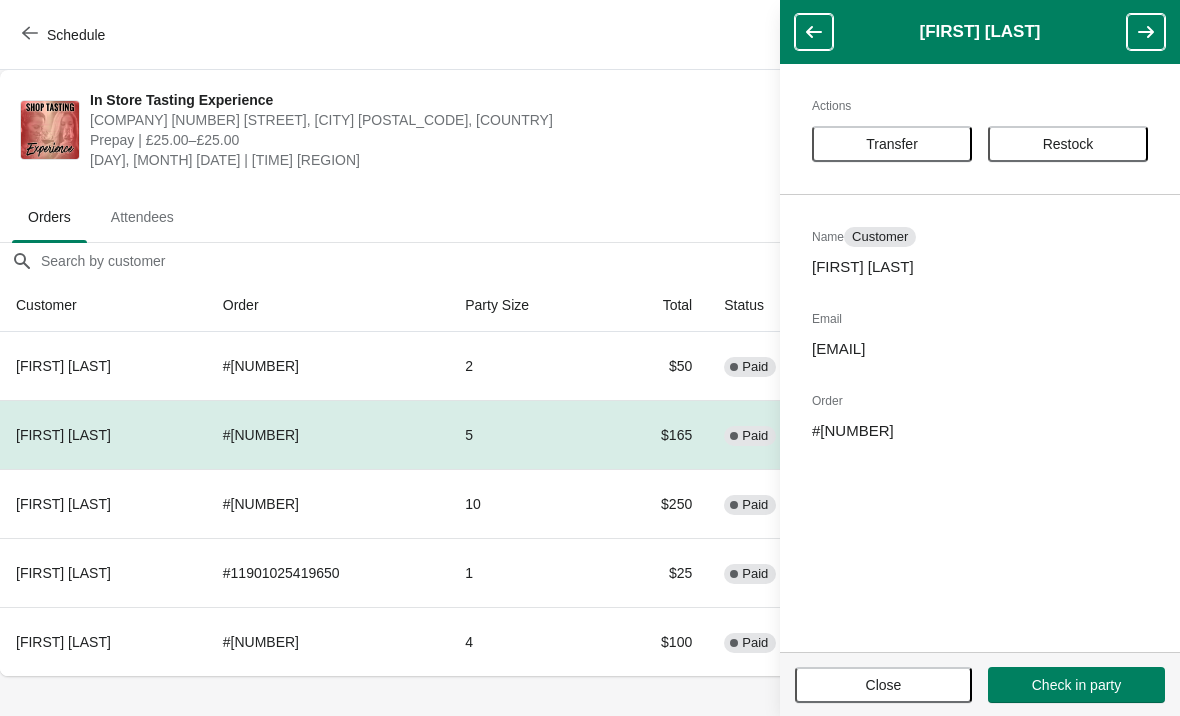 click on "Transfer" at bounding box center [892, 144] 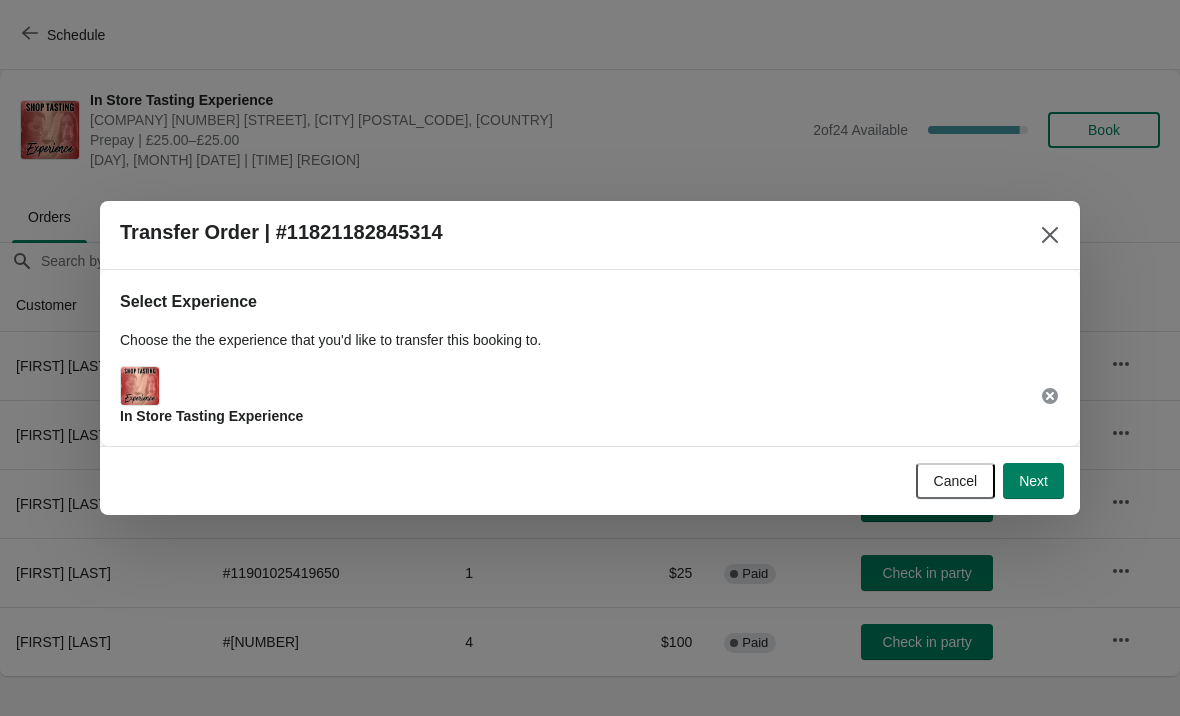 click on "In Store Tasting Experience" at bounding box center [211, 396] 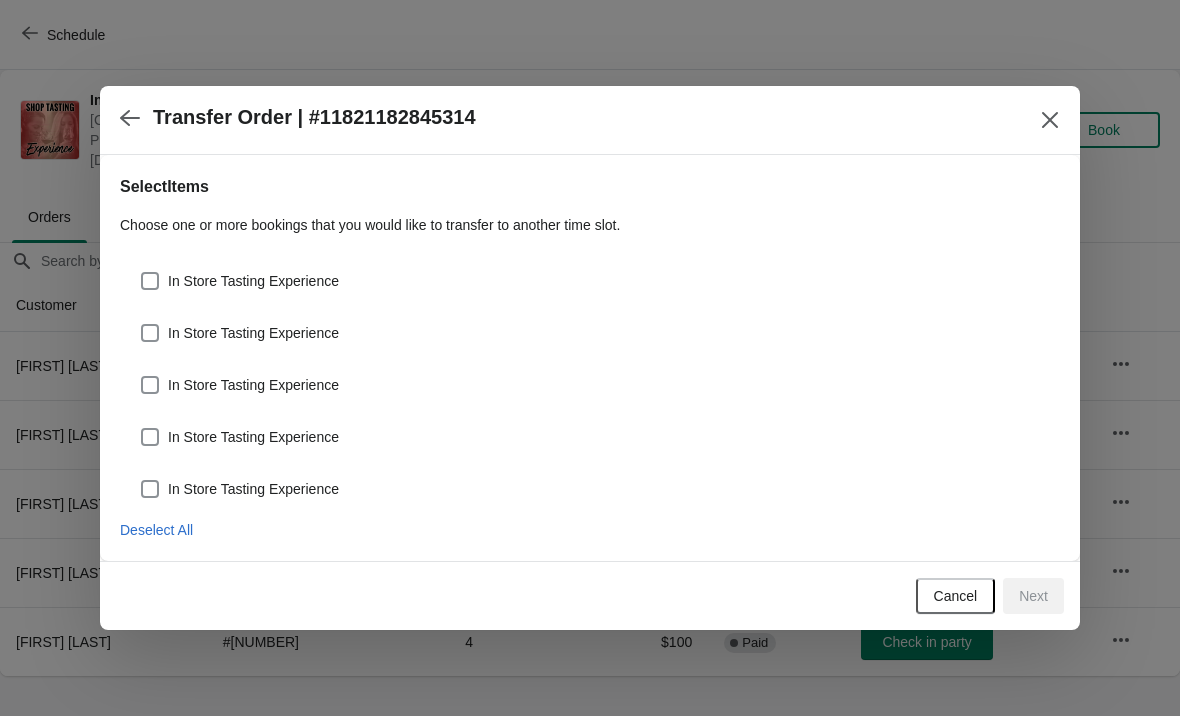 click on "In Store Tasting Experience" at bounding box center [590, 273] 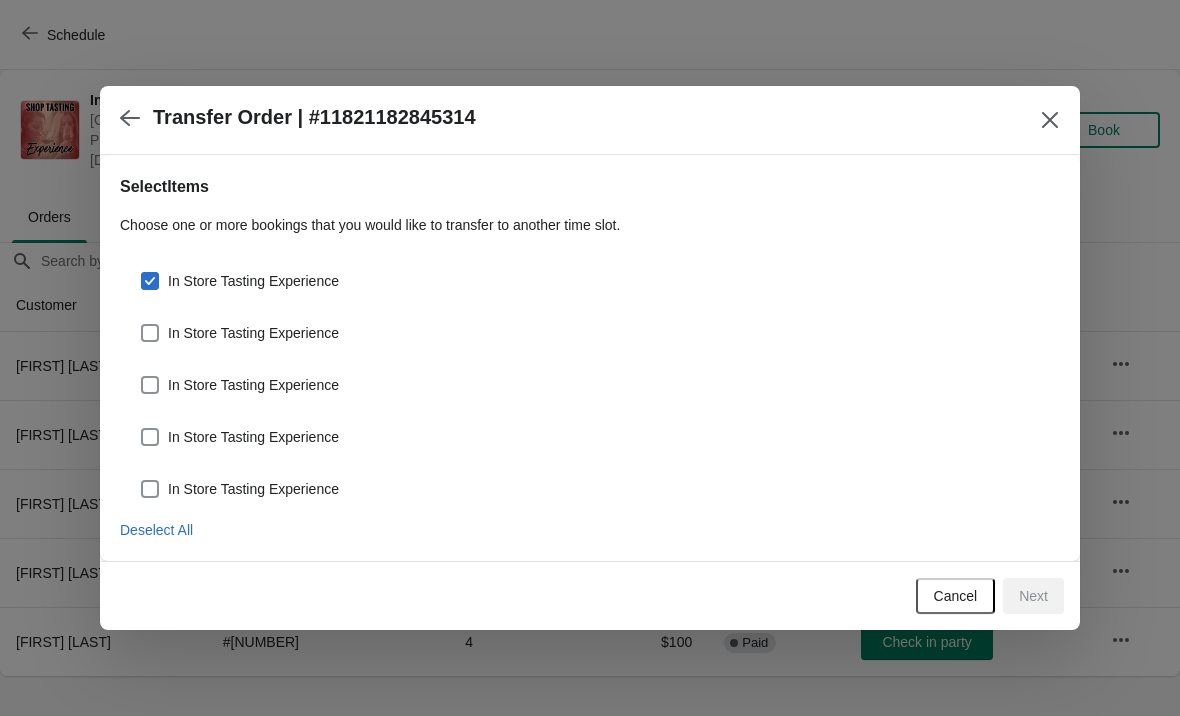 checkbox on "true" 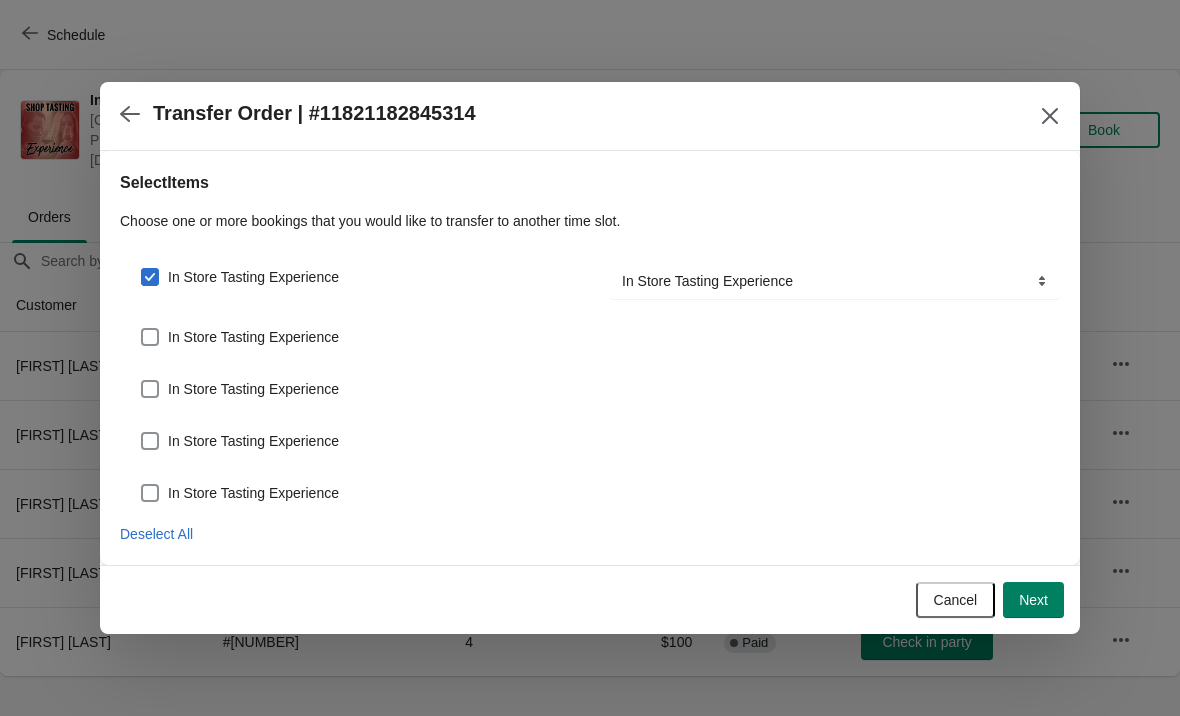 click on "In Store Tasting Experience" at bounding box center [239, 337] 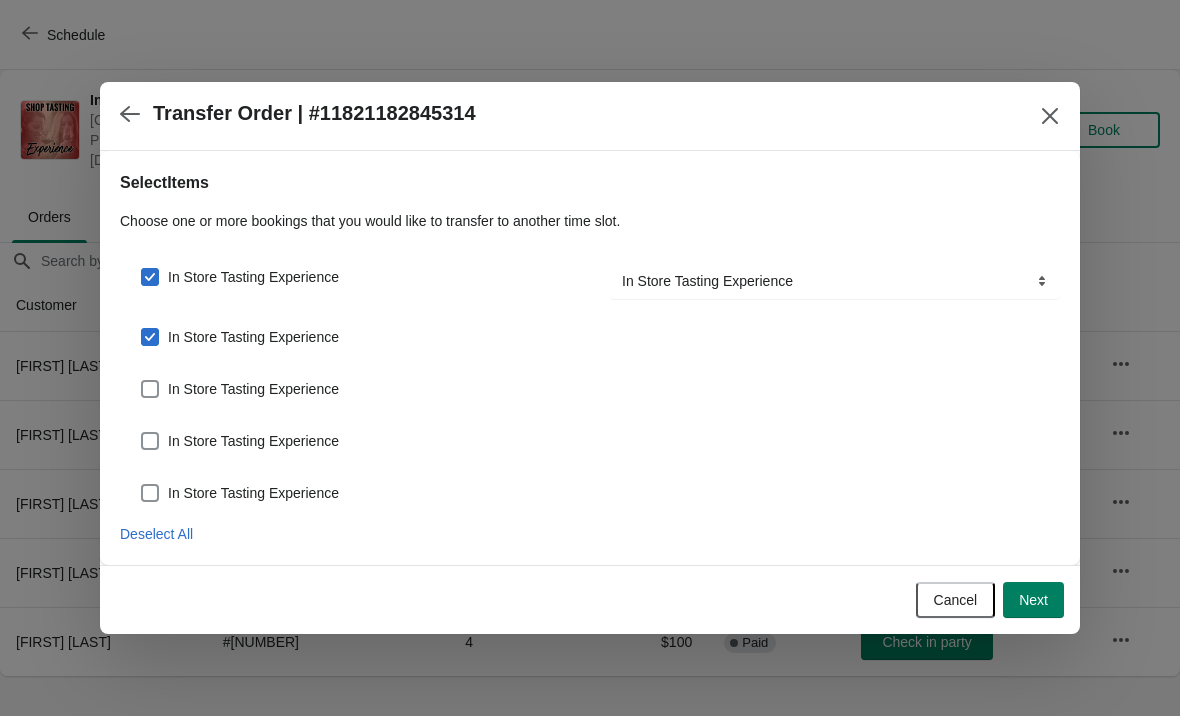 checkbox on "true" 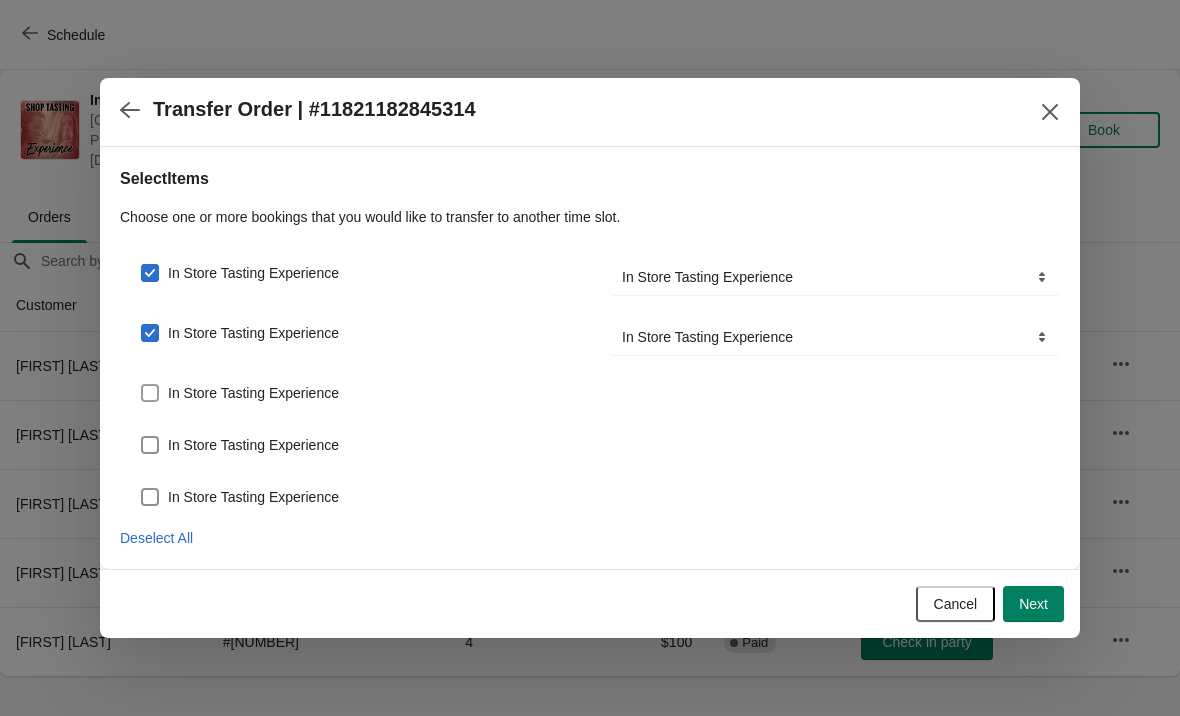 click on "In Store Tasting Experience" at bounding box center [239, 393] 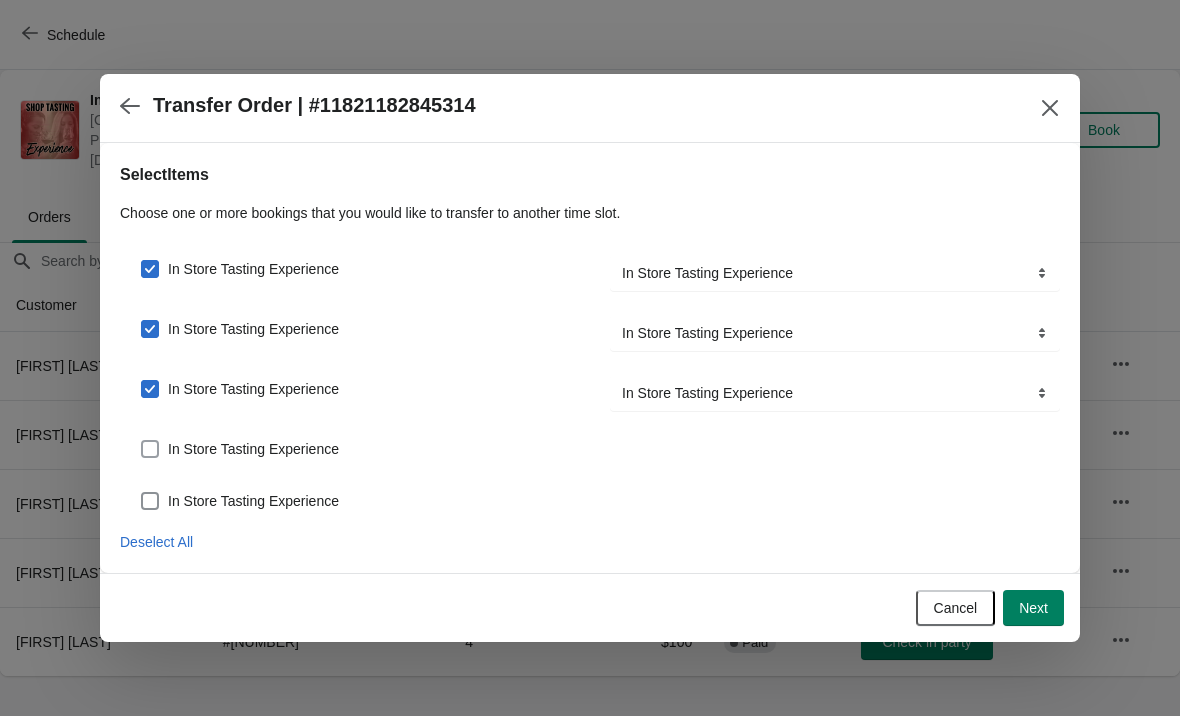click at bounding box center [150, 449] 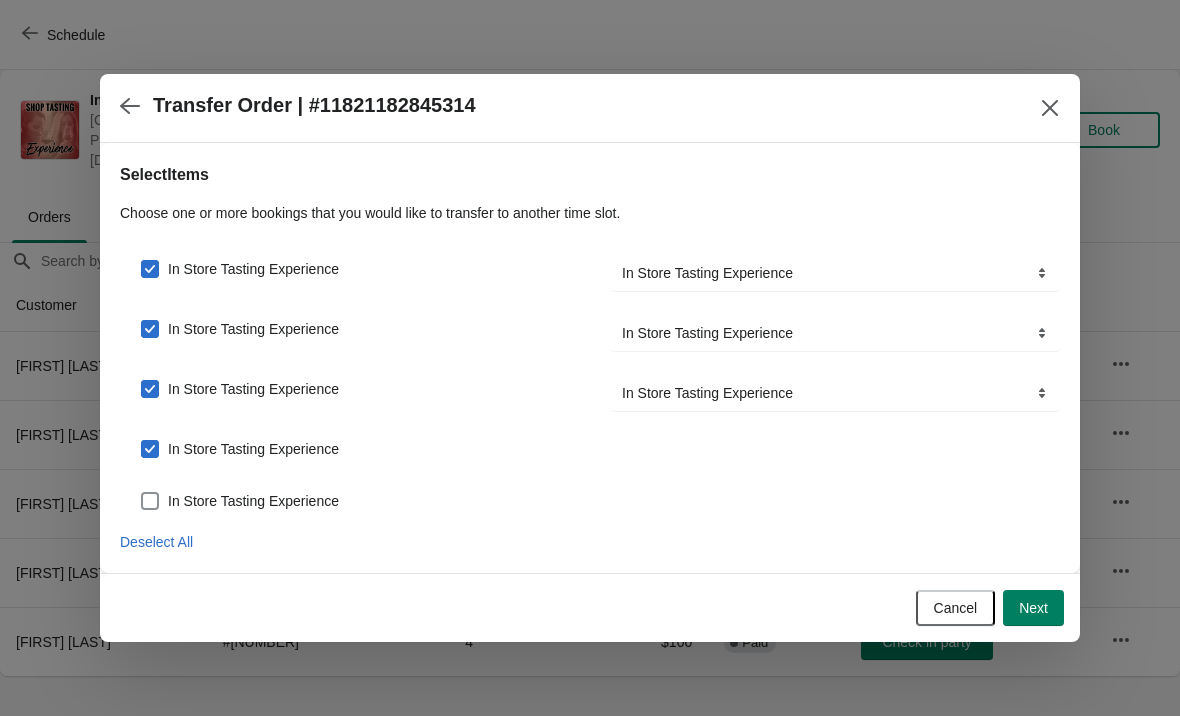 checkbox on "true" 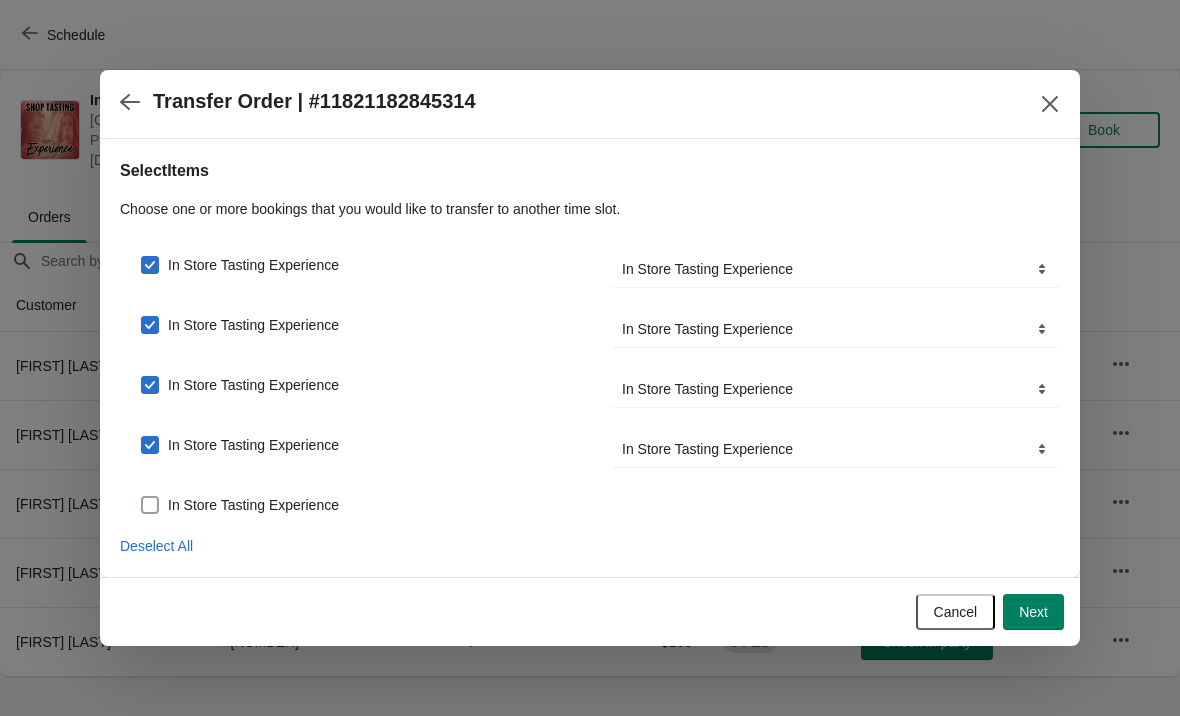 click at bounding box center [150, 505] 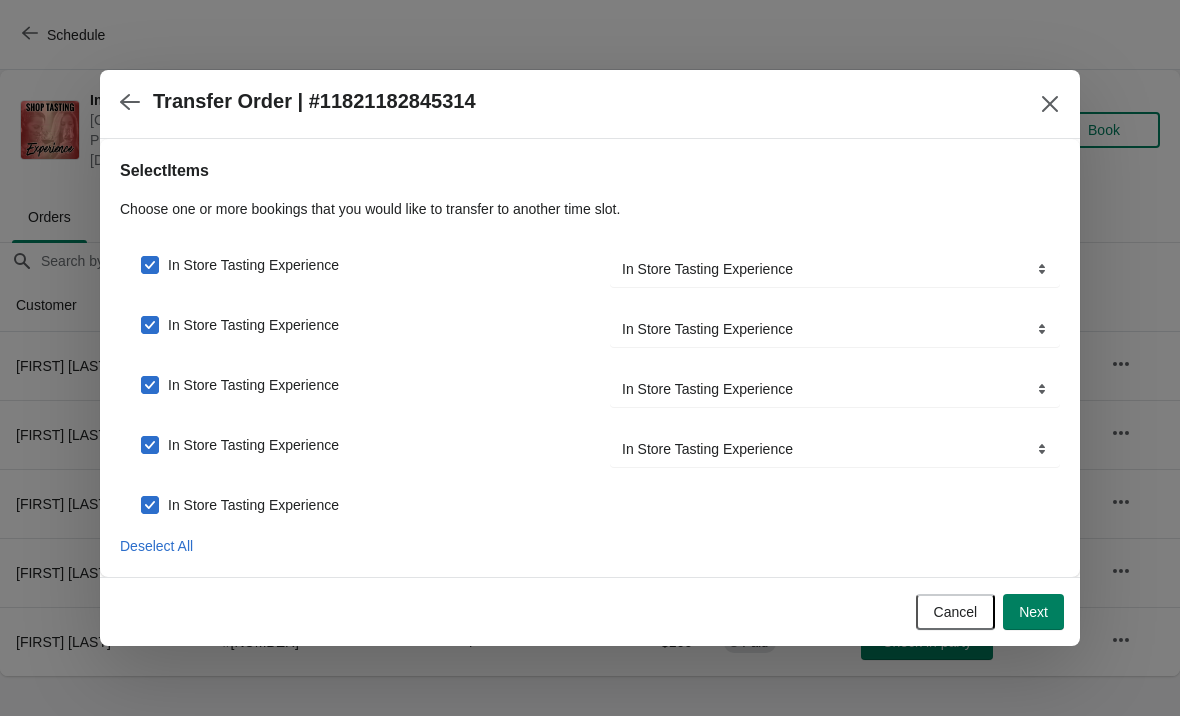 checkbox on "true" 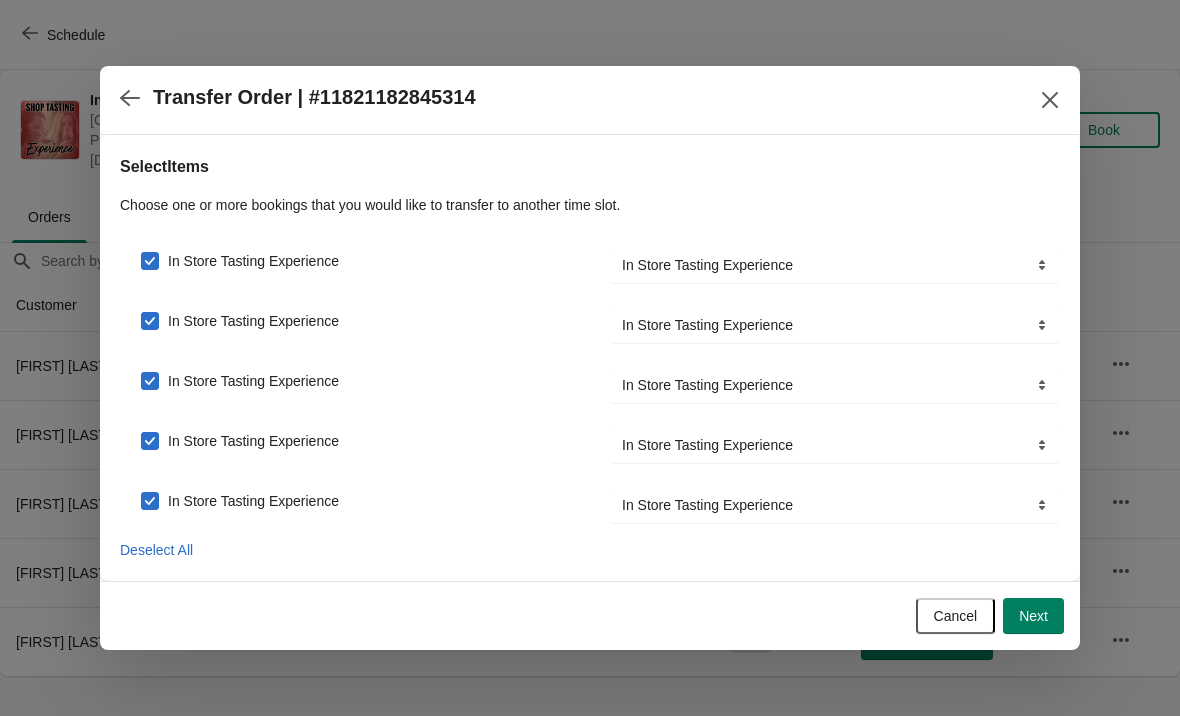 click on "Next" at bounding box center (1033, 616) 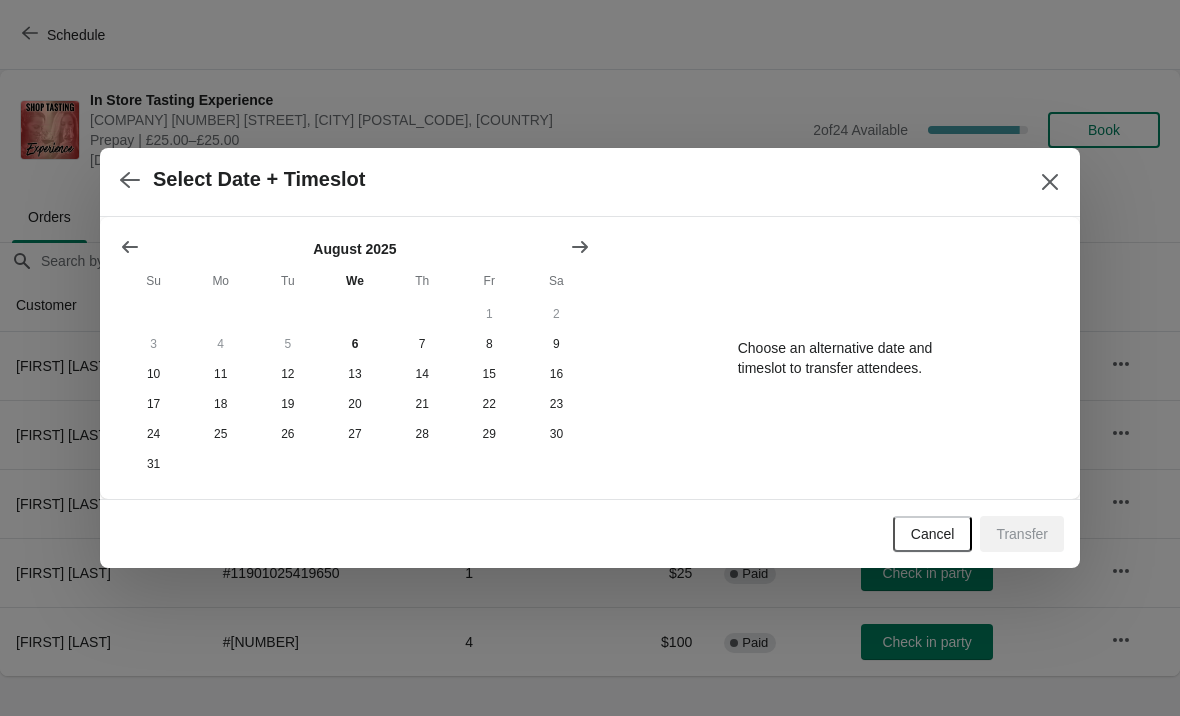 click at bounding box center [580, 247] 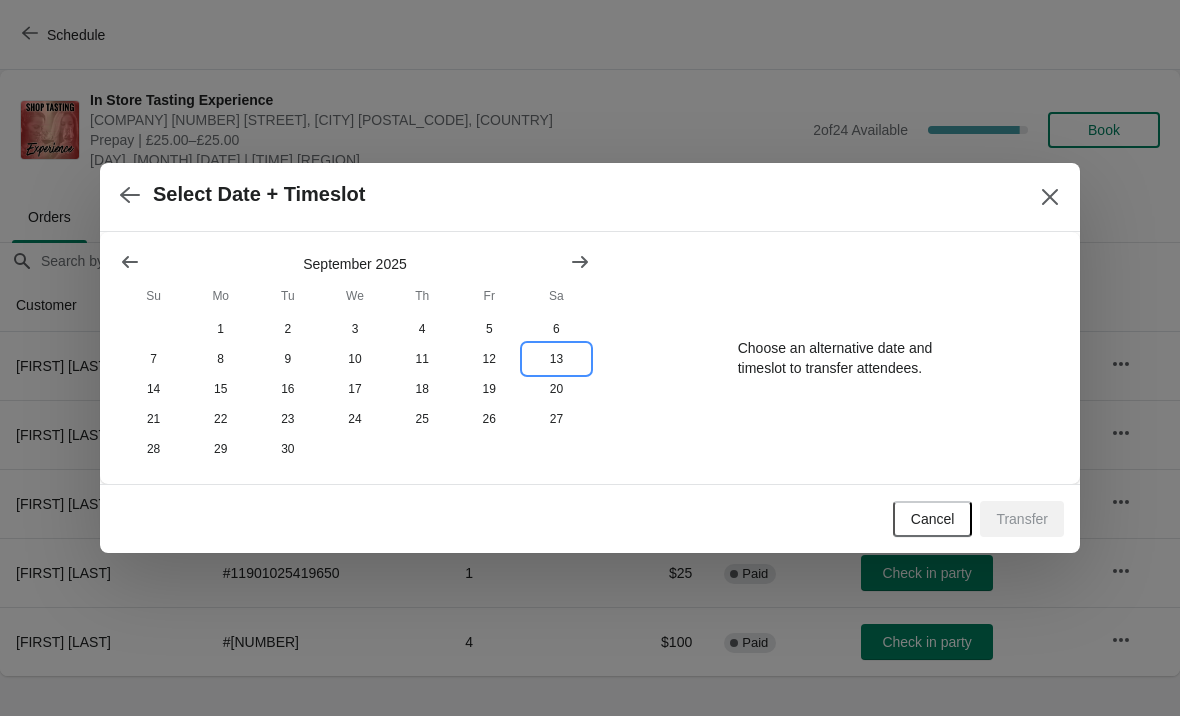 click on "13" at bounding box center [556, 359] 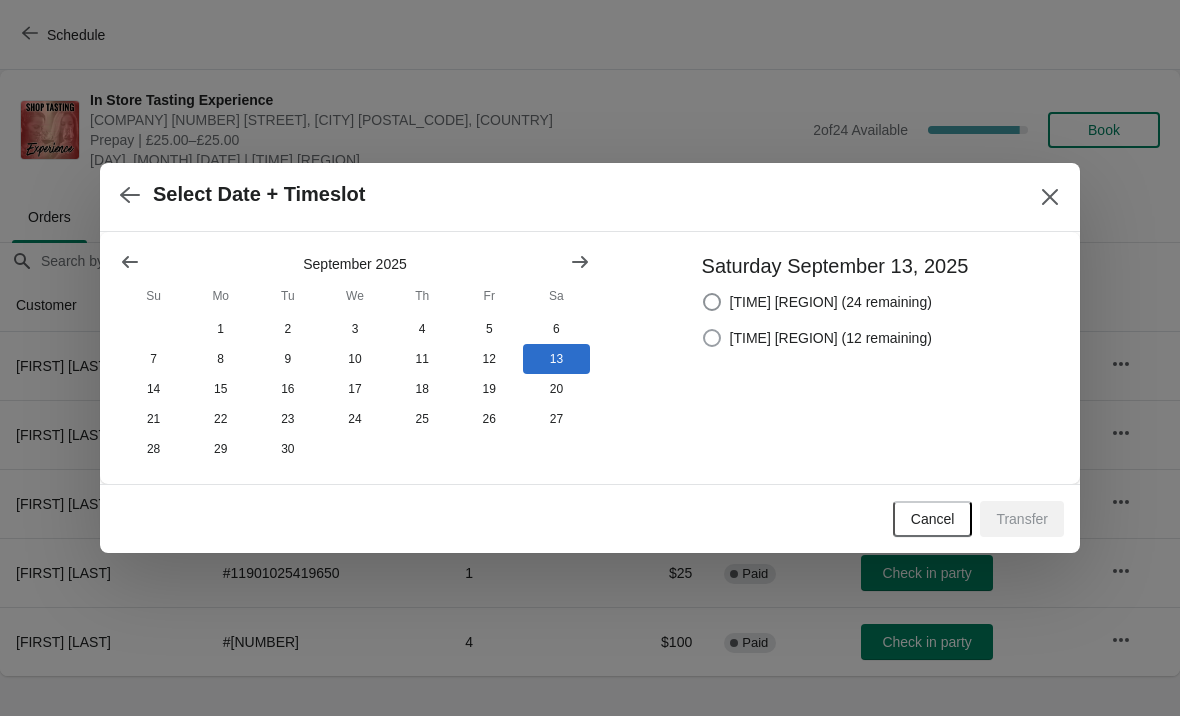 click on "[TIME] [REGION] (12 remaining)" at bounding box center (817, 338) 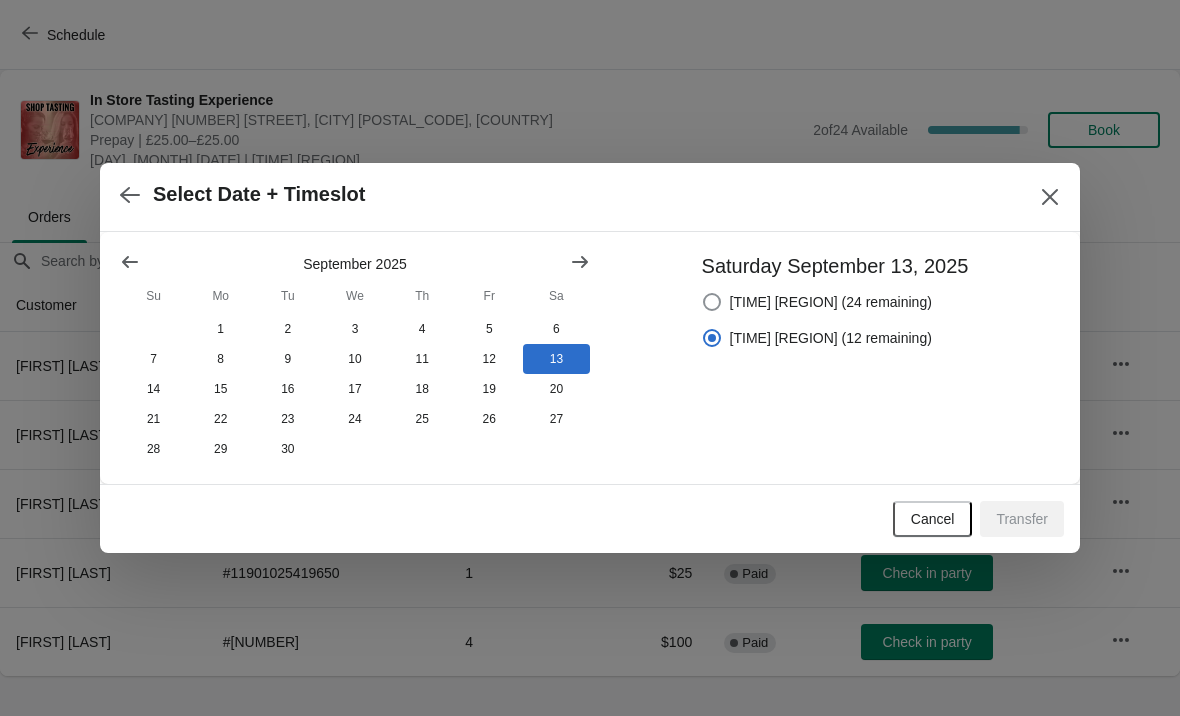 radio on "true" 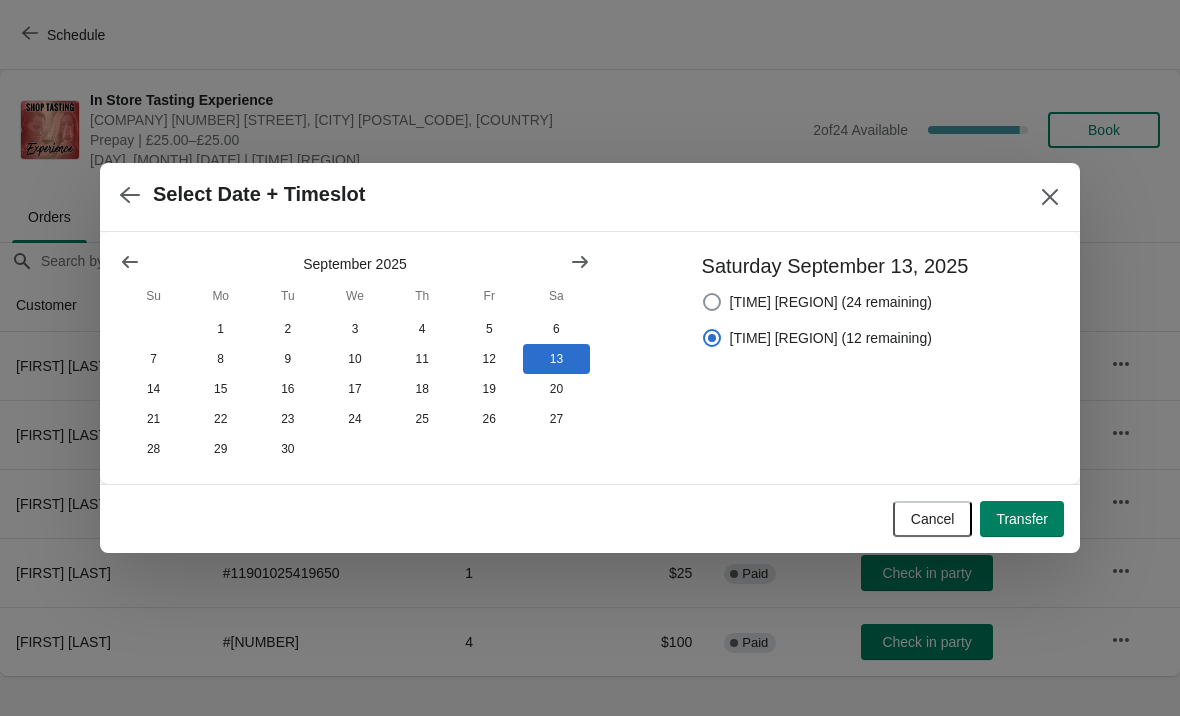 click on "Transfer" at bounding box center (1022, 519) 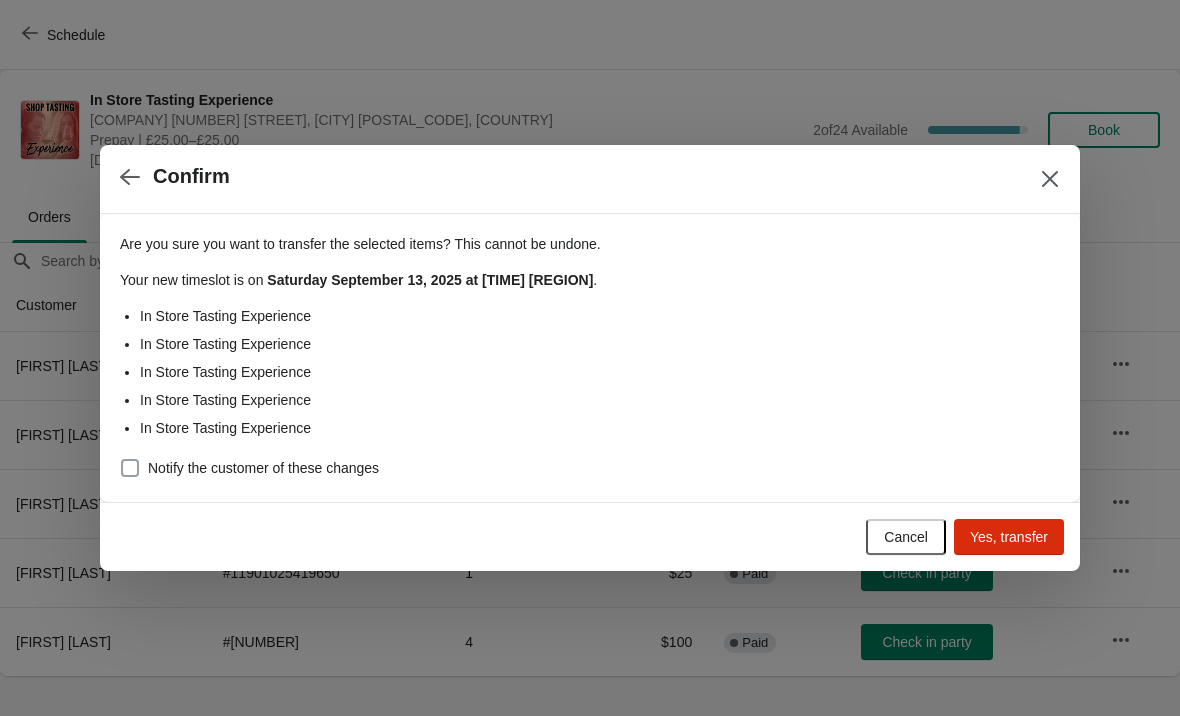 click at bounding box center (130, 468) 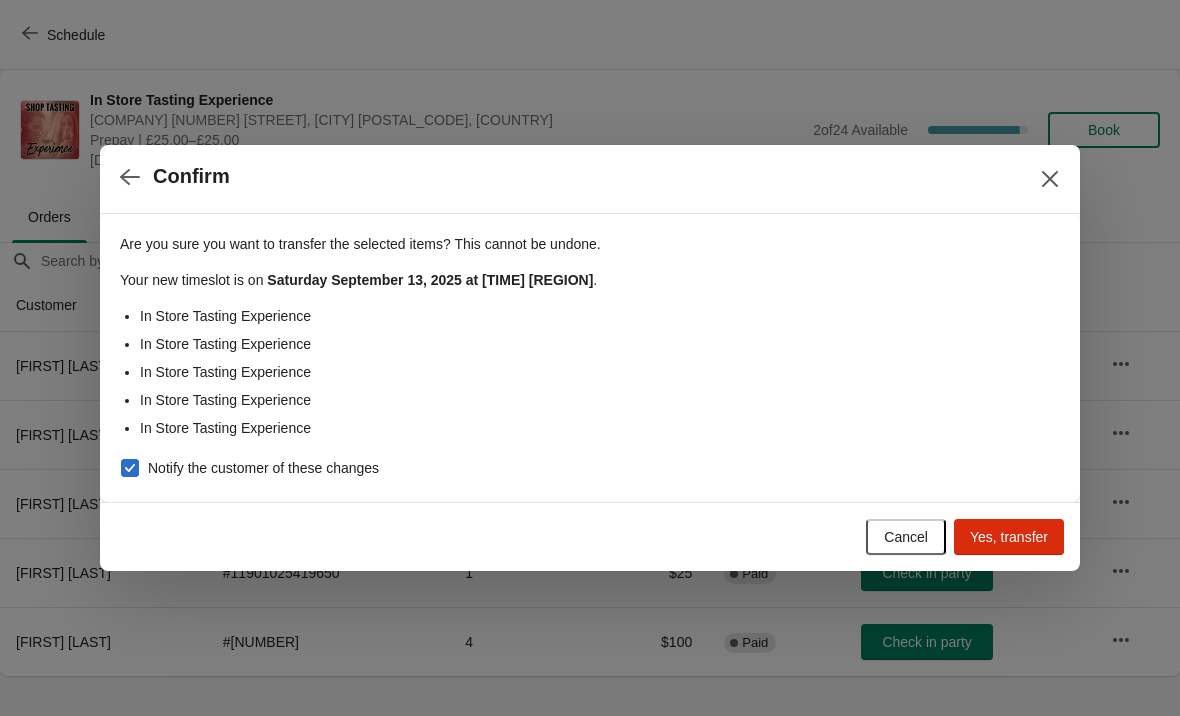 click on "Yes, transfer" at bounding box center (1009, 537) 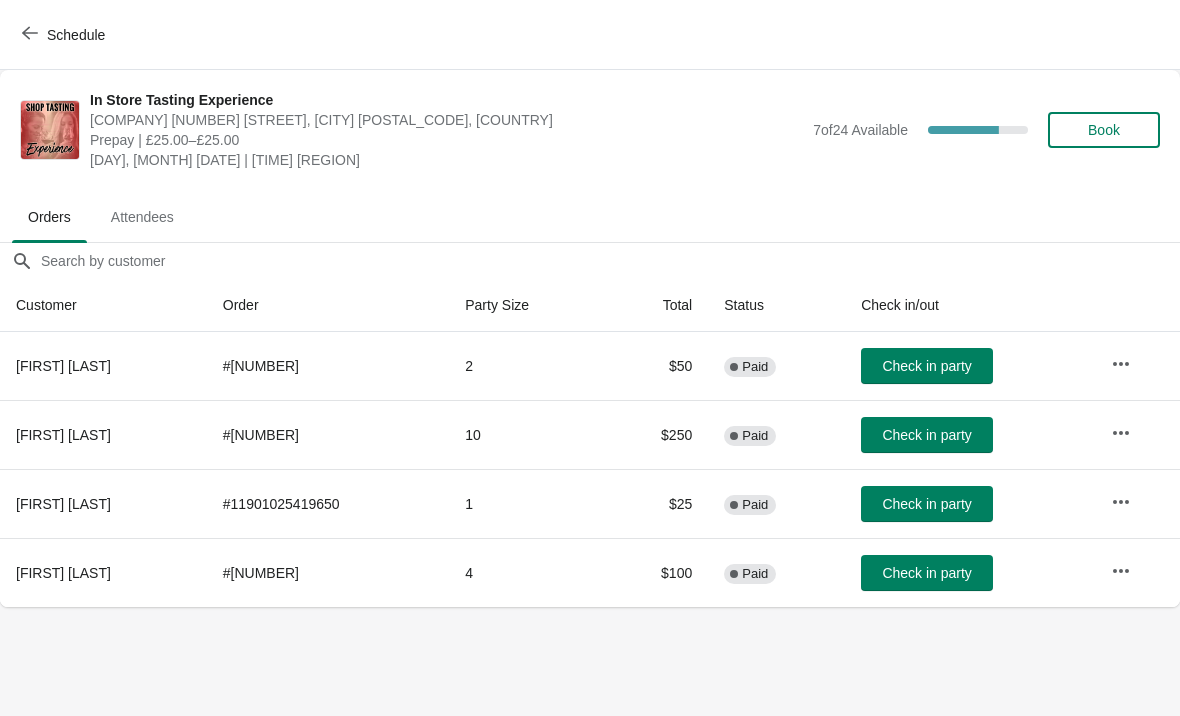 click at bounding box center (1121, 502) 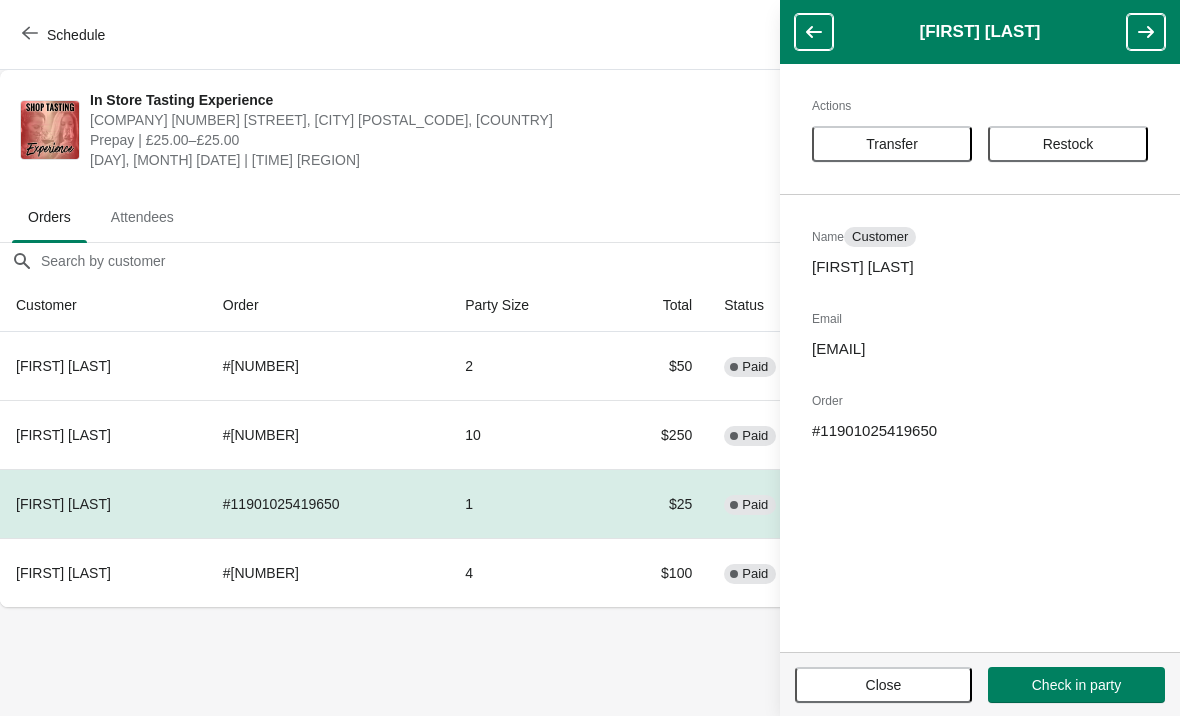 click on "Transfer" at bounding box center [892, 144] 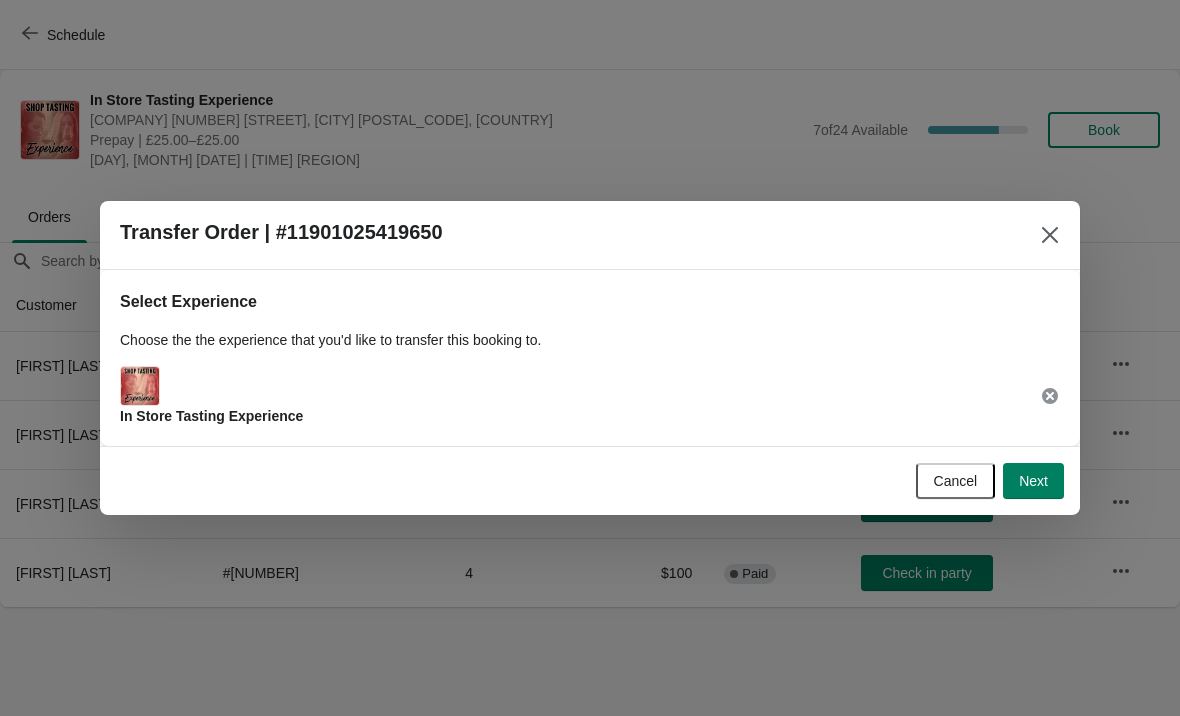 click on "Next" at bounding box center (1033, 481) 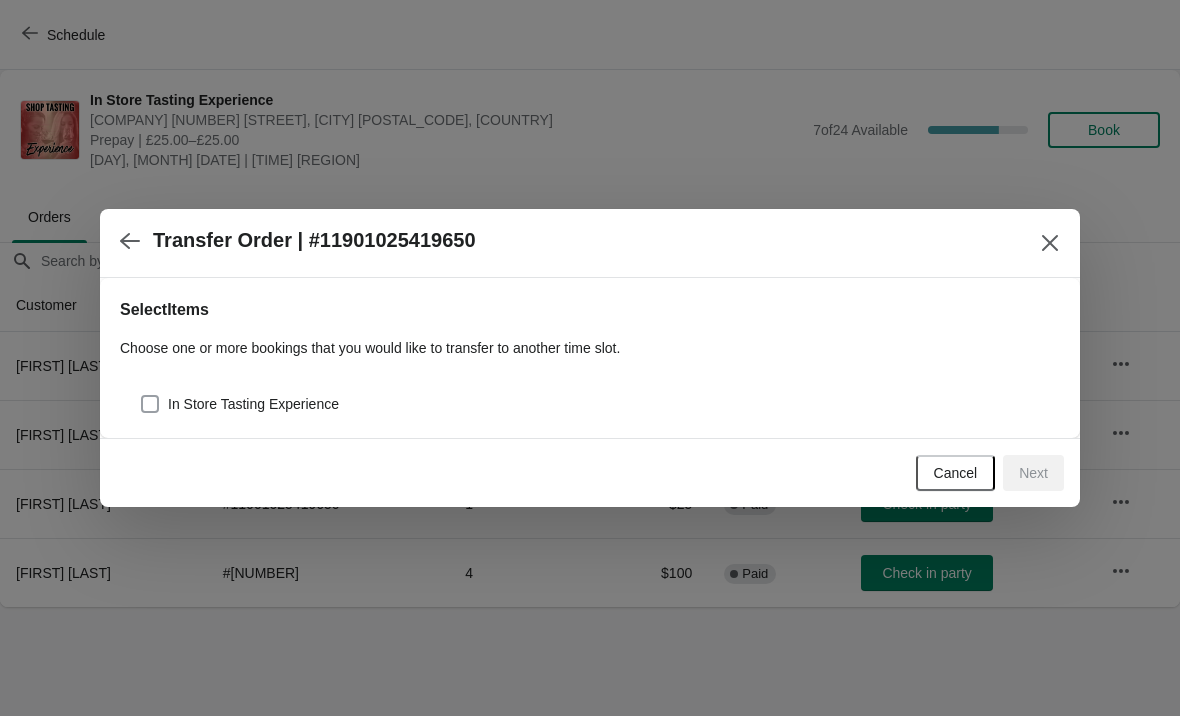 click on "In Store Tasting Experience" at bounding box center [253, 404] 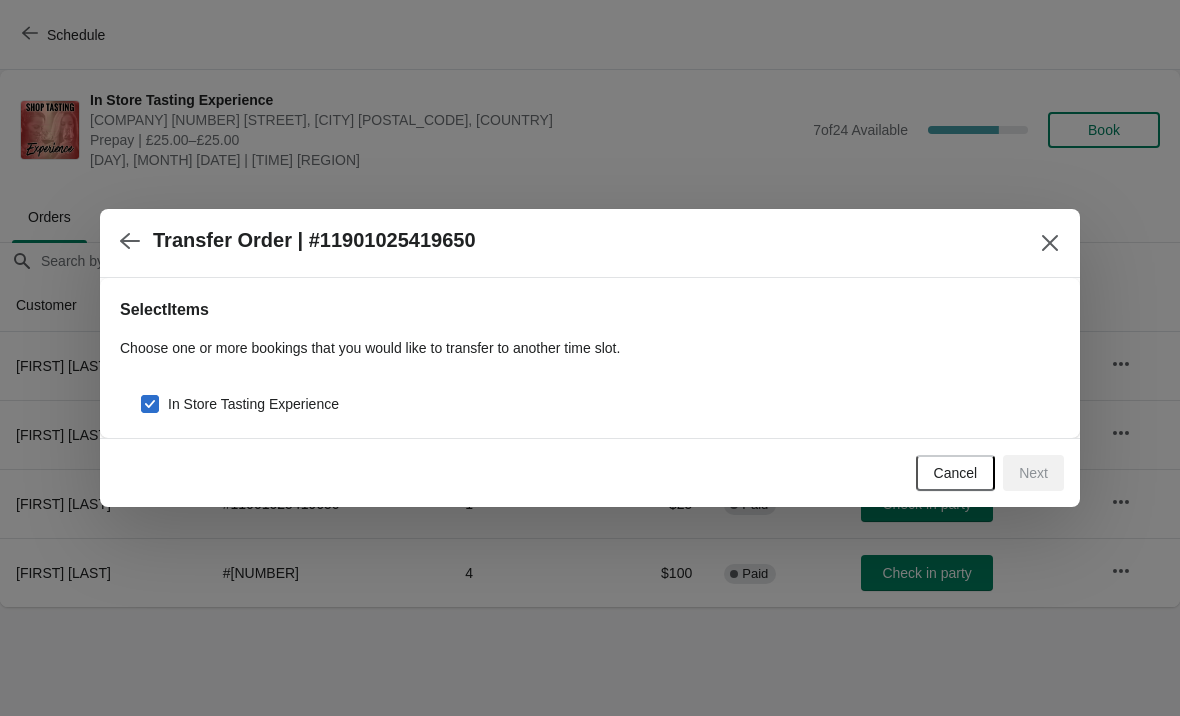 checkbox on "true" 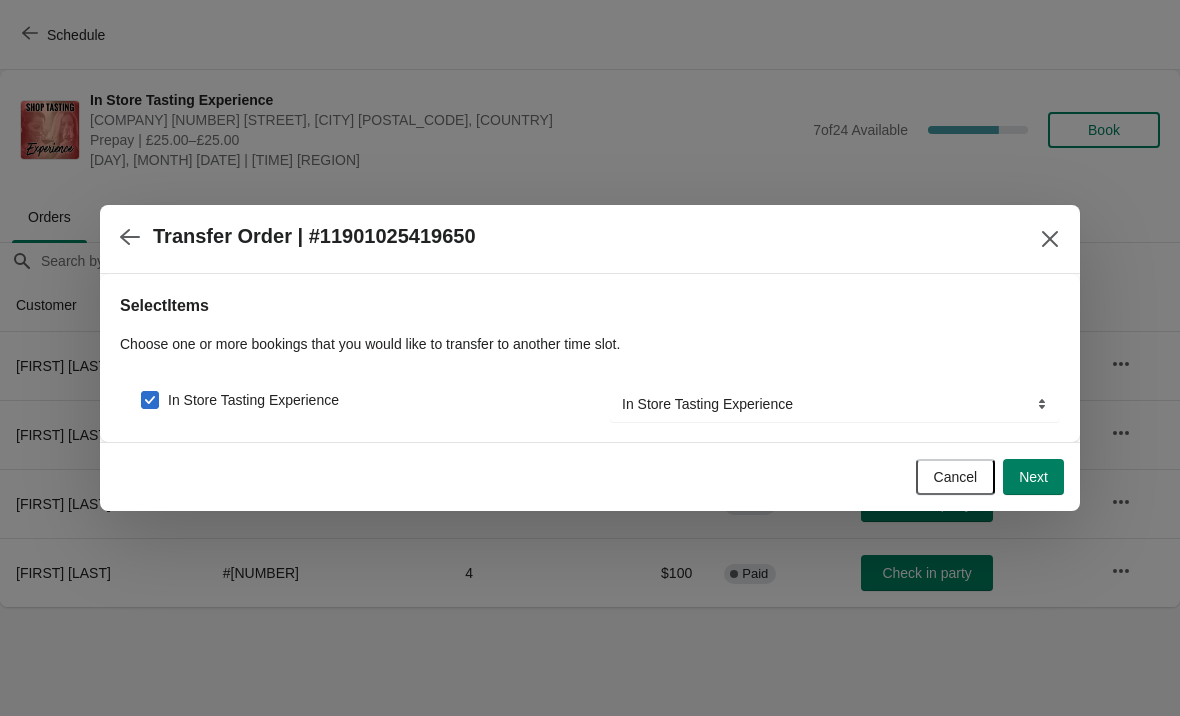 click on "Next" at bounding box center [1033, 477] 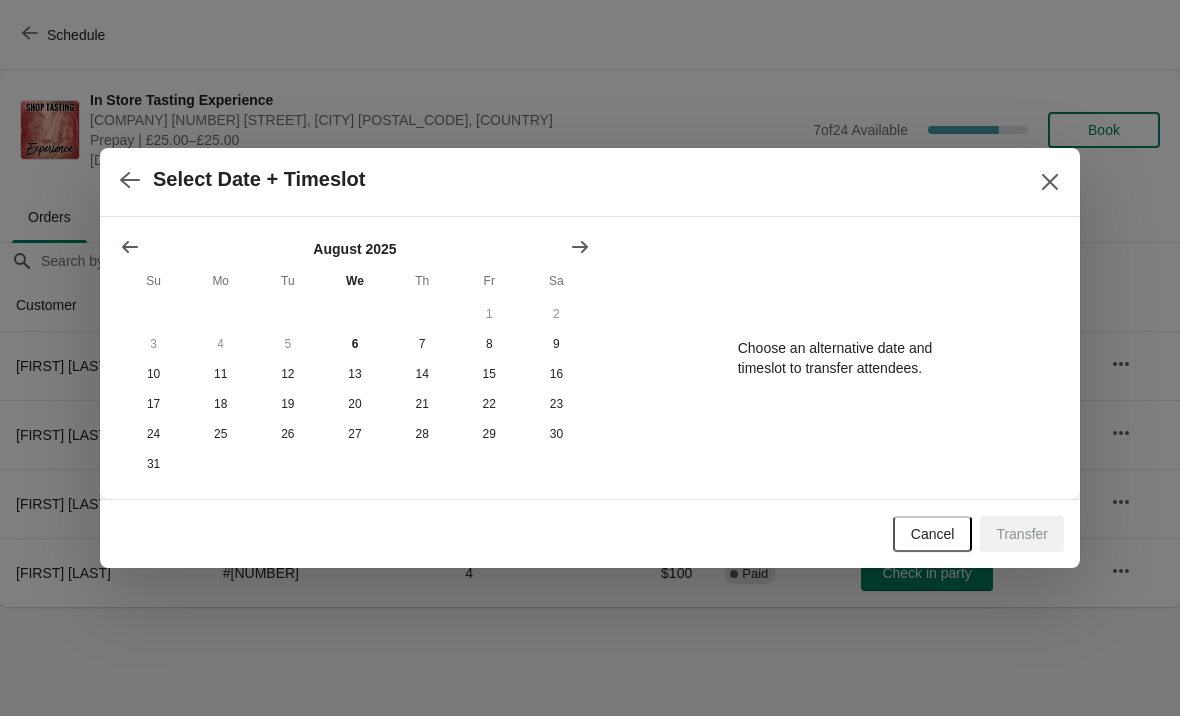 click at bounding box center (580, 247) 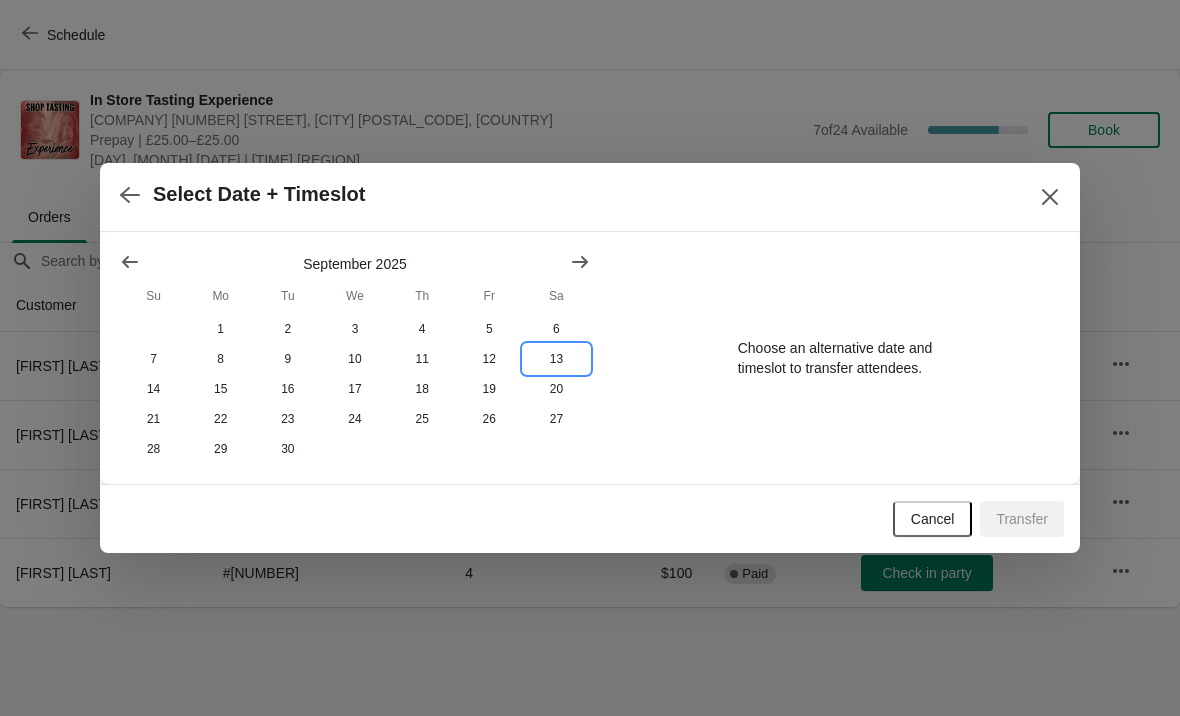 click on "13" at bounding box center [556, 359] 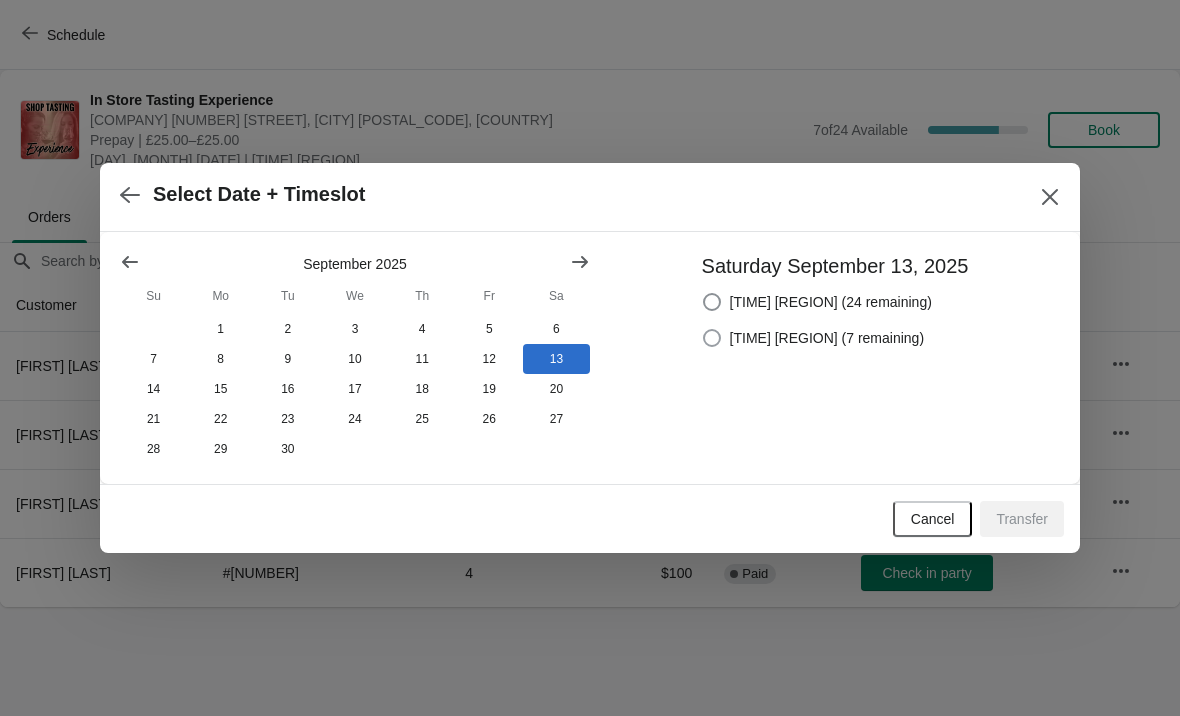 click on "[TIME] [REGION] (7 remaining)" at bounding box center [813, 338] 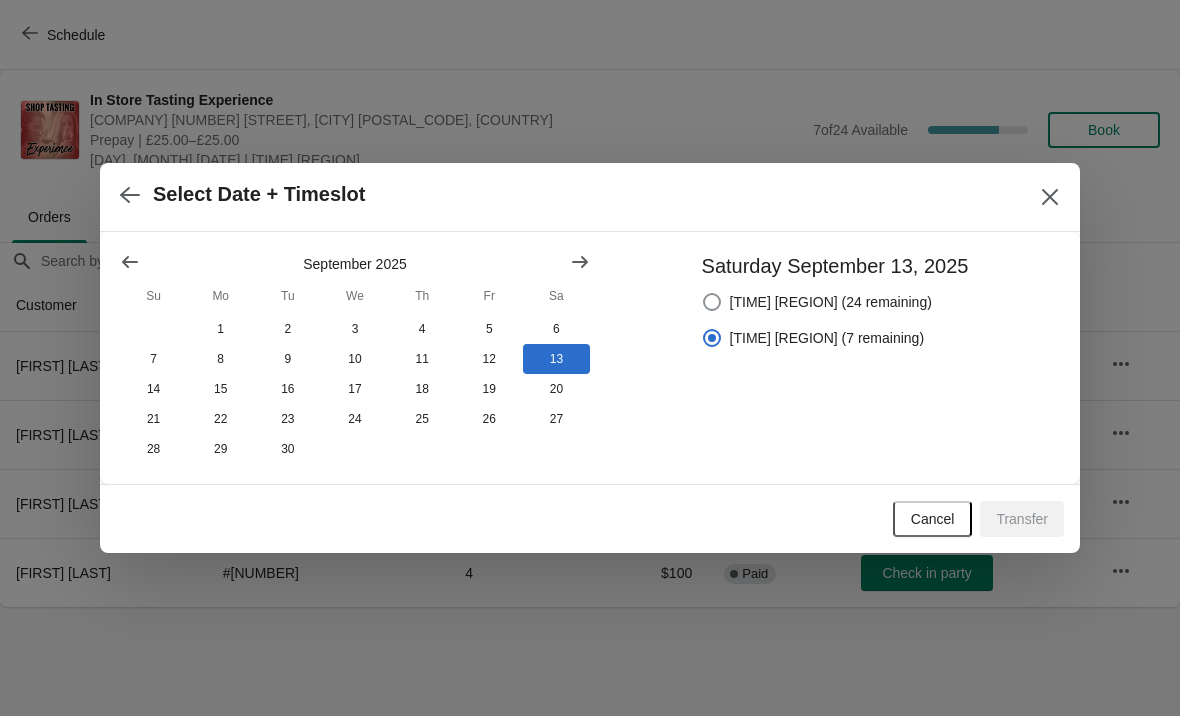 radio on "true" 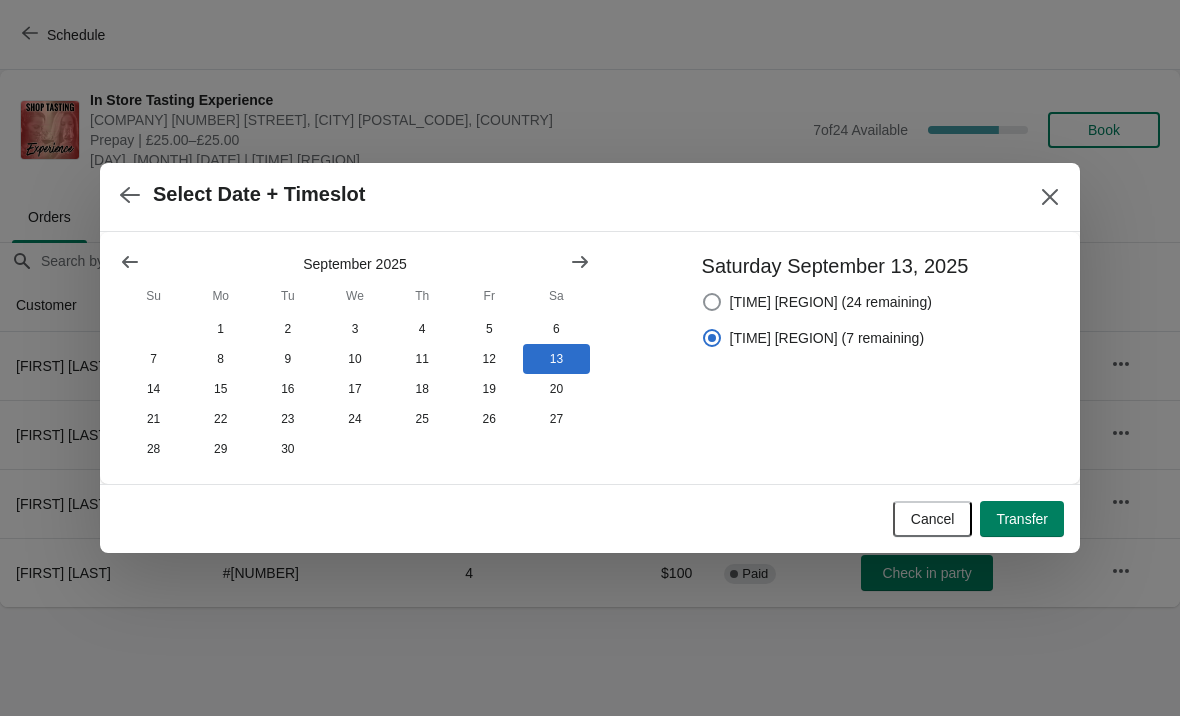 click on "Transfer" at bounding box center (1022, 519) 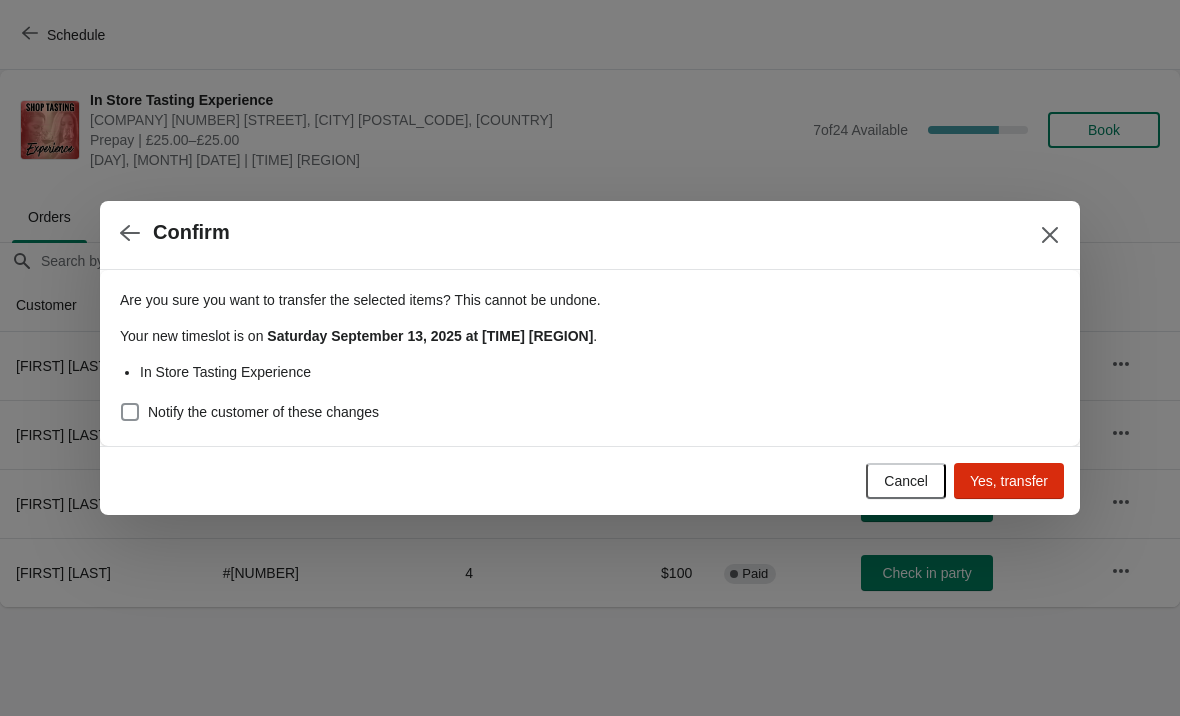 click on "Notify the customer of these changes" at bounding box center (263, 412) 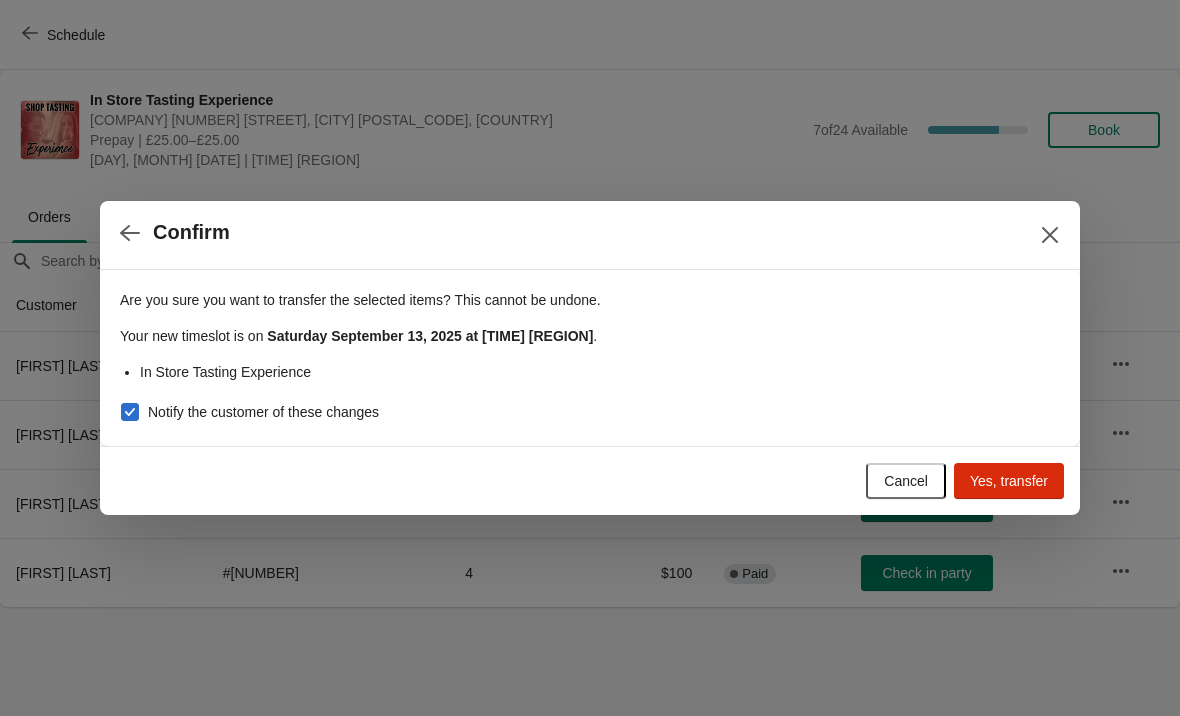 click on "Cancel Yes, transfer" at bounding box center [586, 477] 